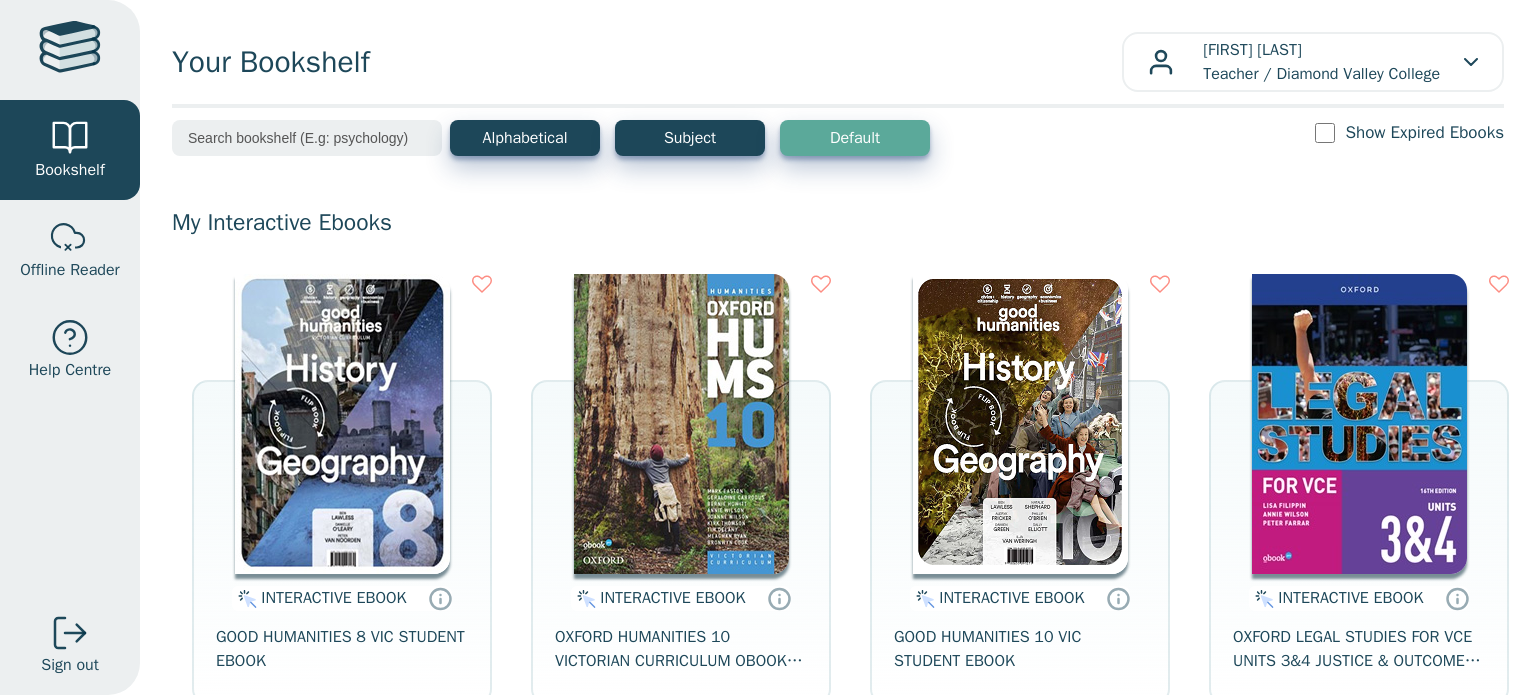 scroll, scrollTop: 0, scrollLeft: 0, axis: both 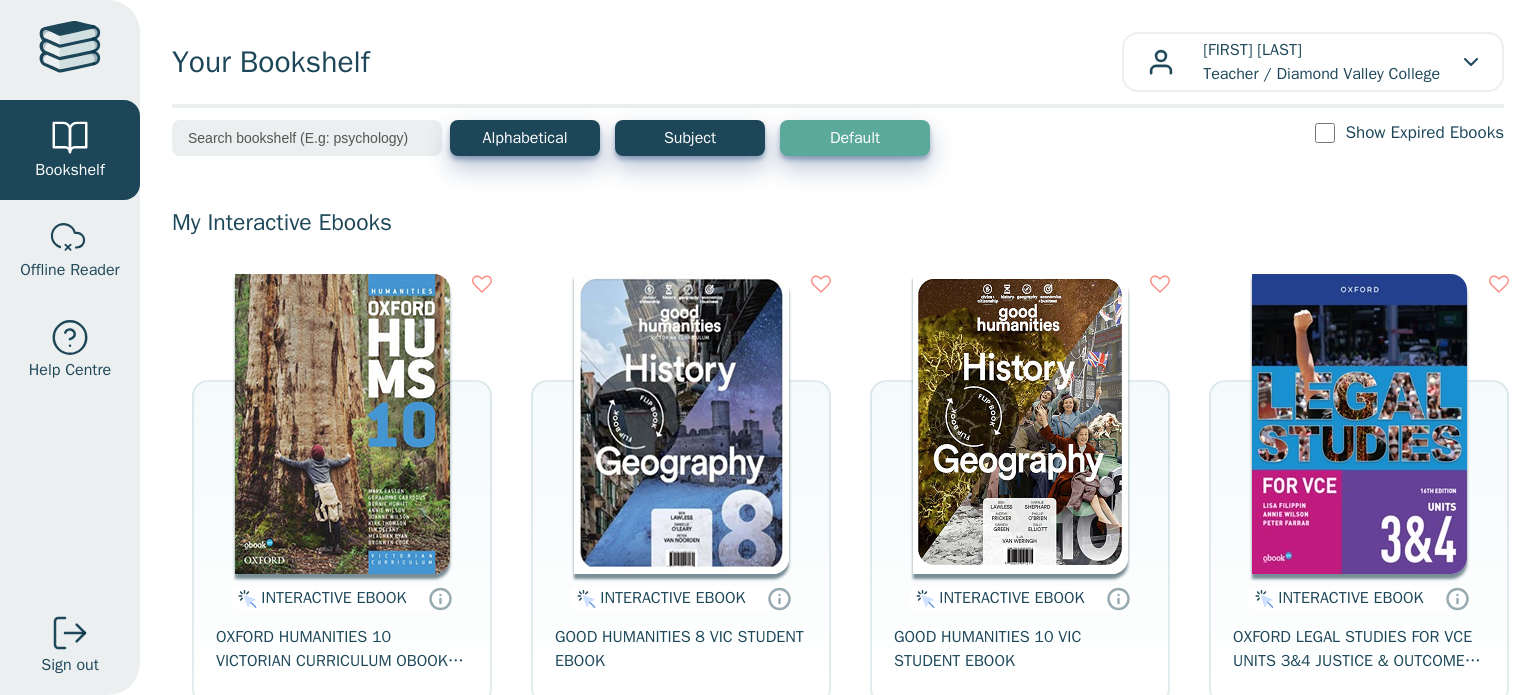 click at bounding box center (681, 424) 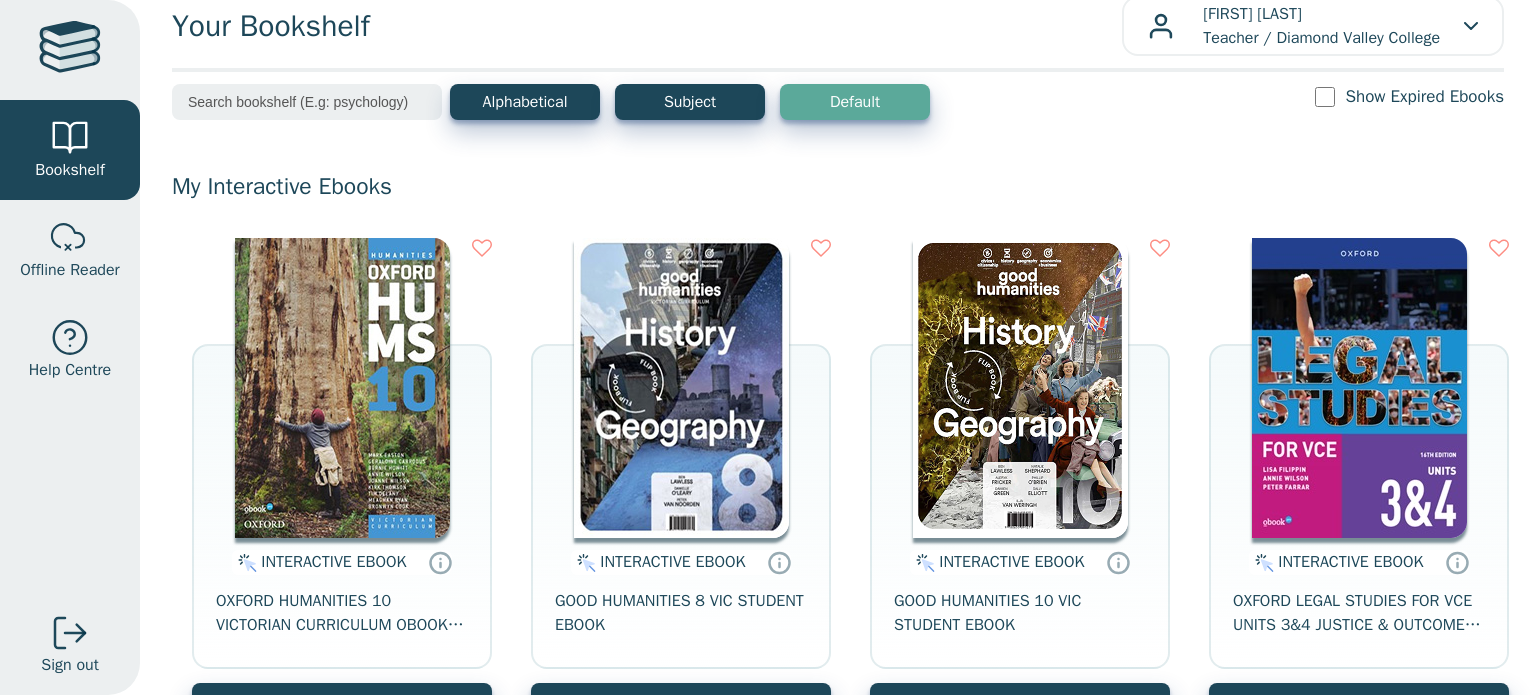 scroll, scrollTop: 0, scrollLeft: 0, axis: both 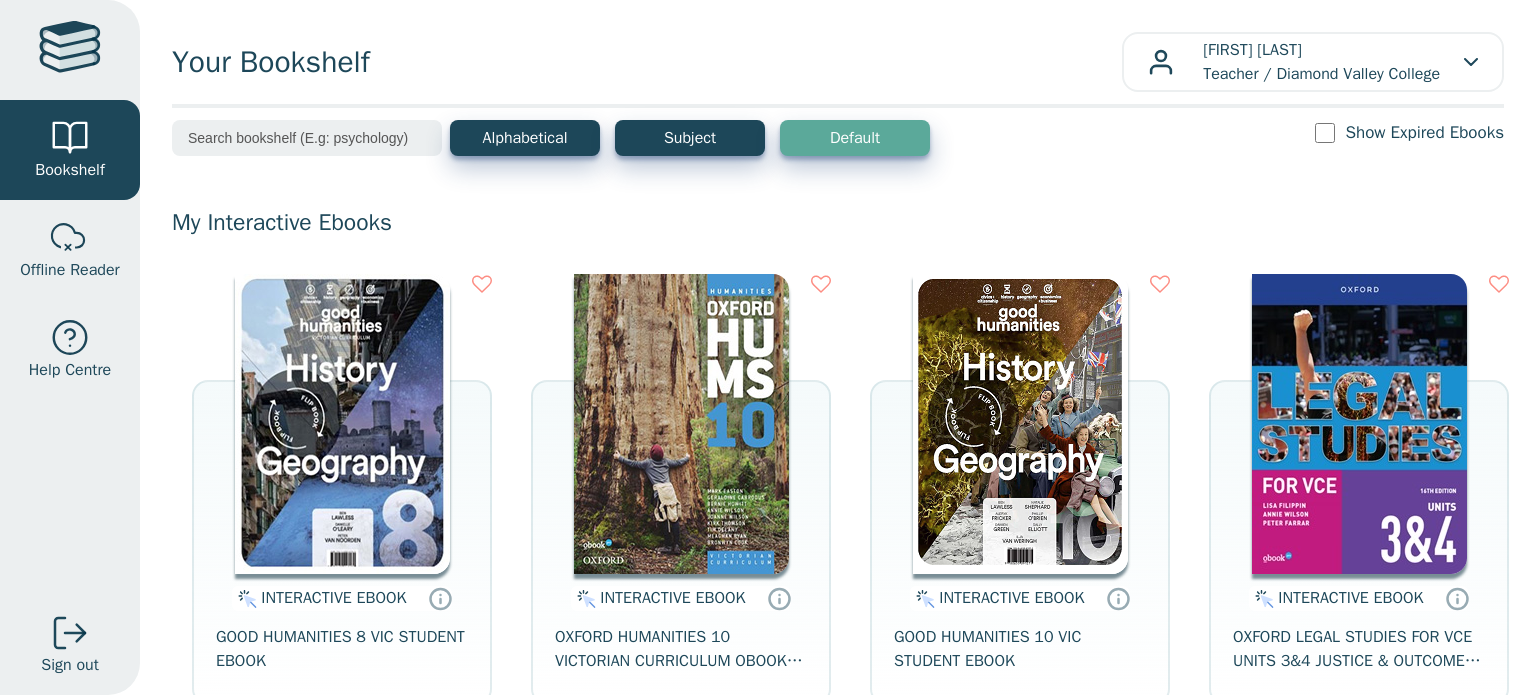click at bounding box center [681, 424] 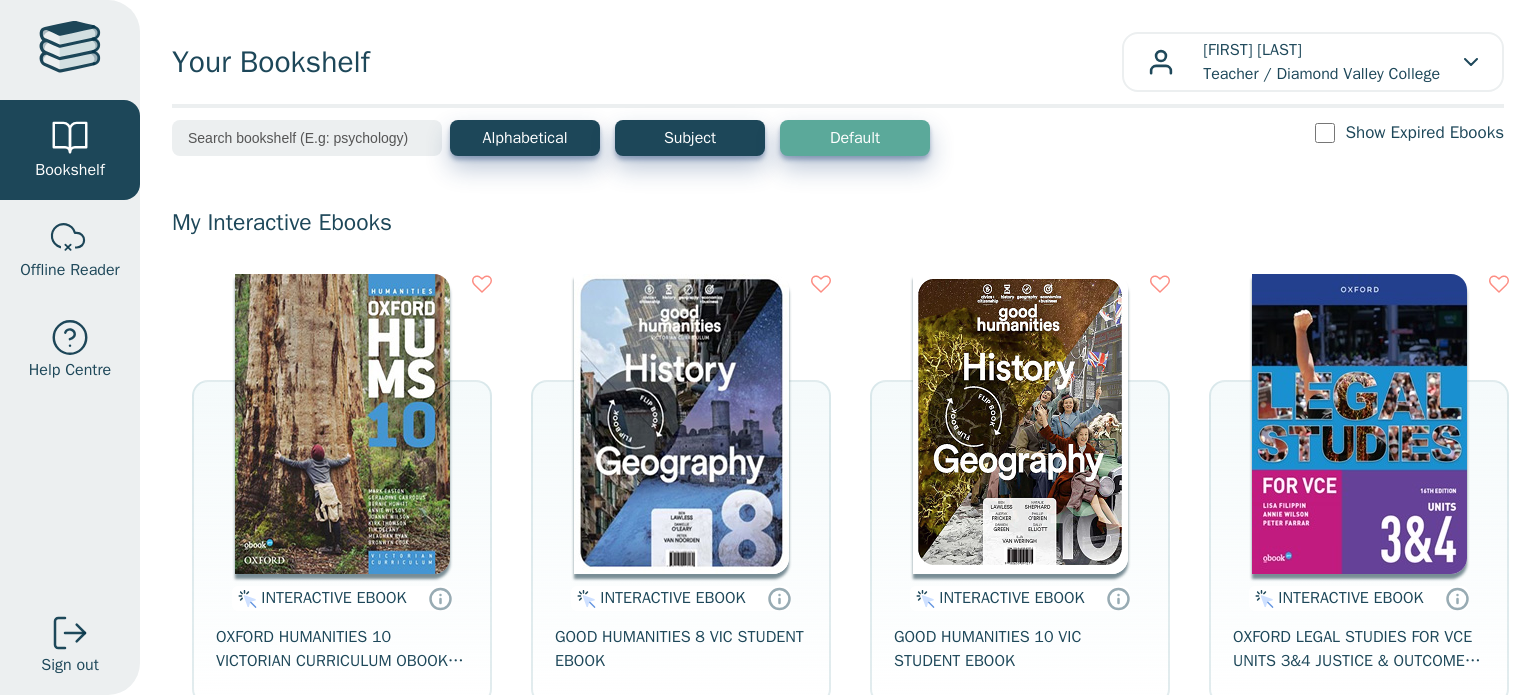 scroll, scrollTop: 0, scrollLeft: 0, axis: both 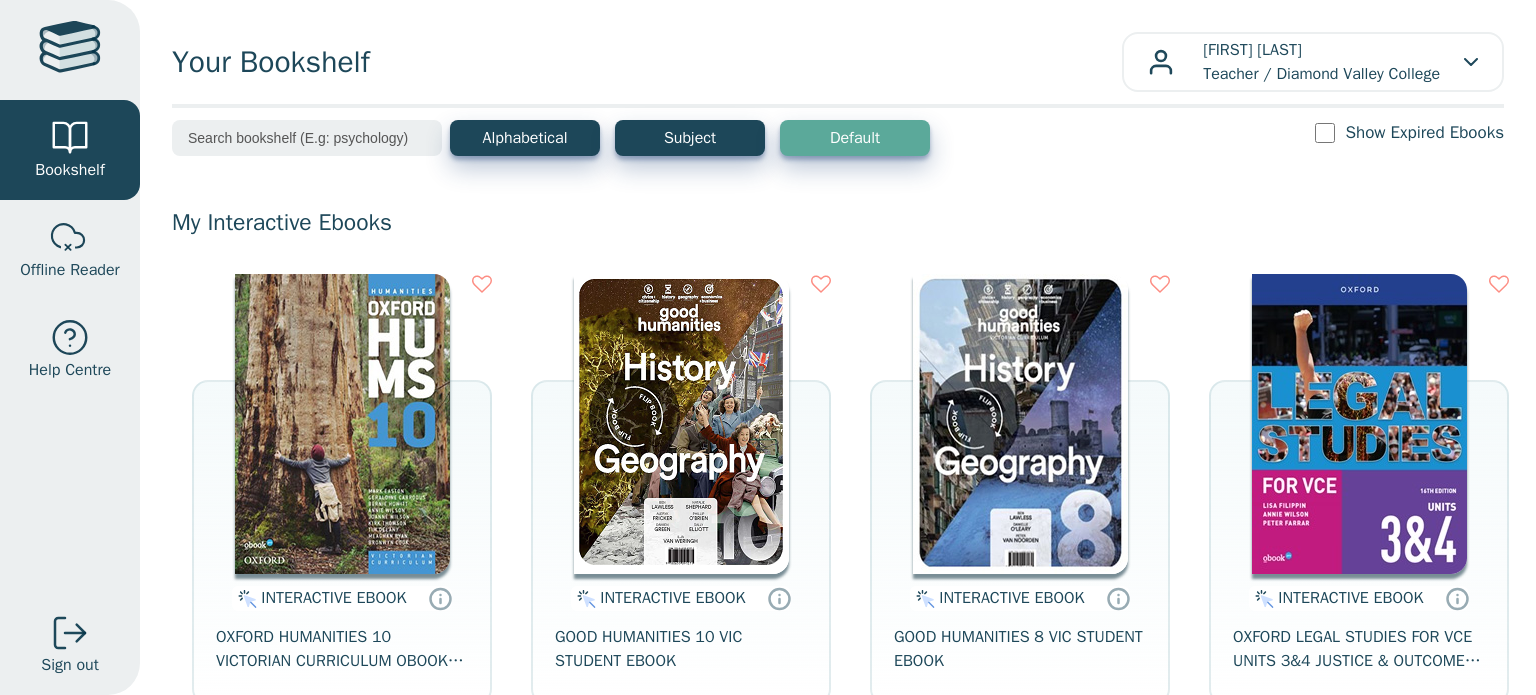 click at bounding box center (681, 424) 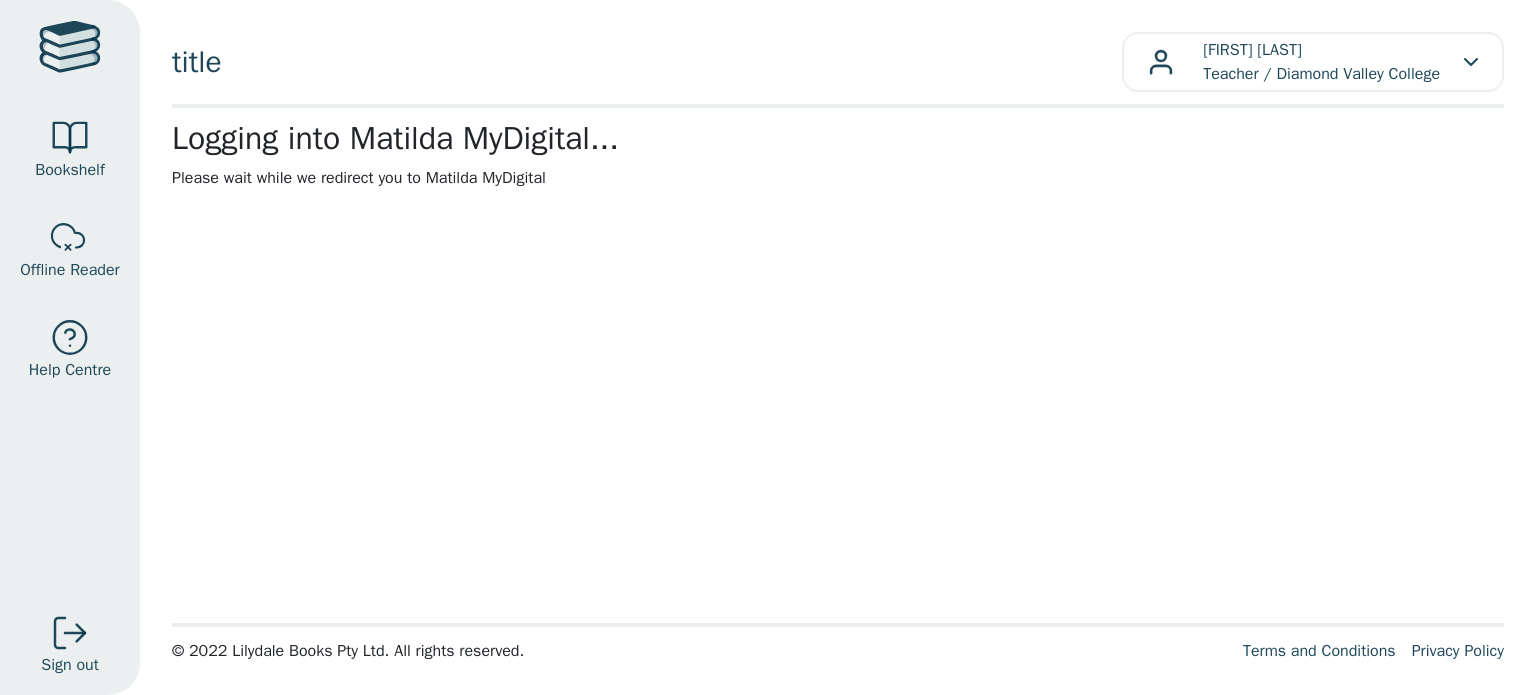 scroll, scrollTop: 0, scrollLeft: 0, axis: both 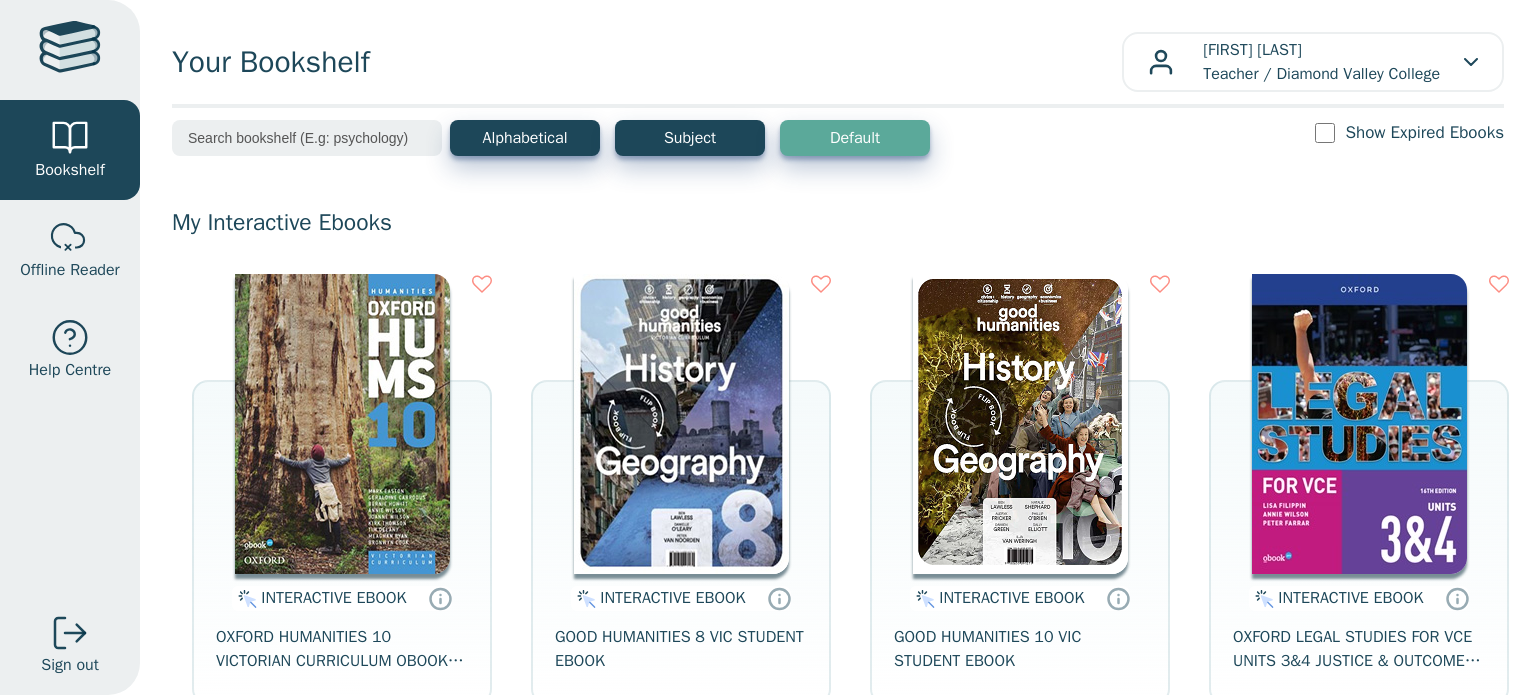 click at bounding box center [681, 424] 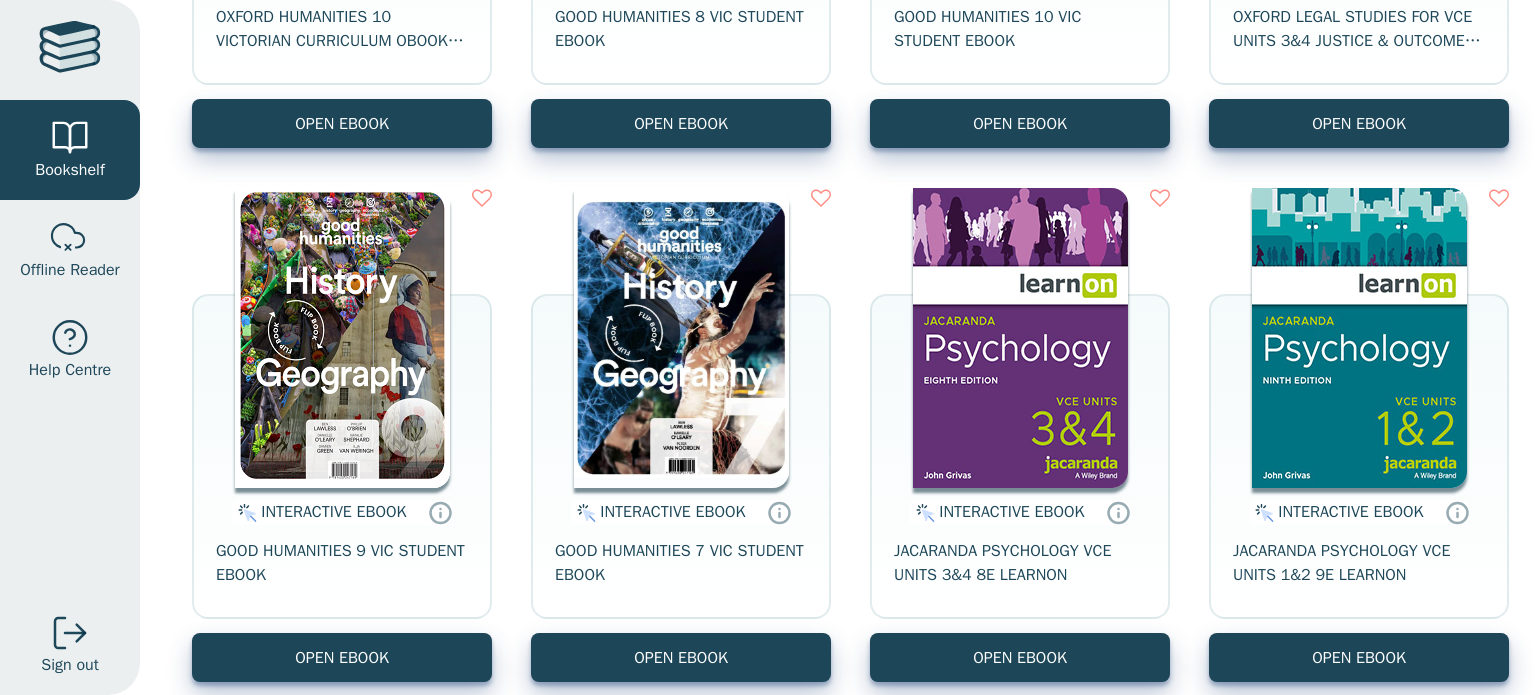 scroll, scrollTop: 620, scrollLeft: 0, axis: vertical 